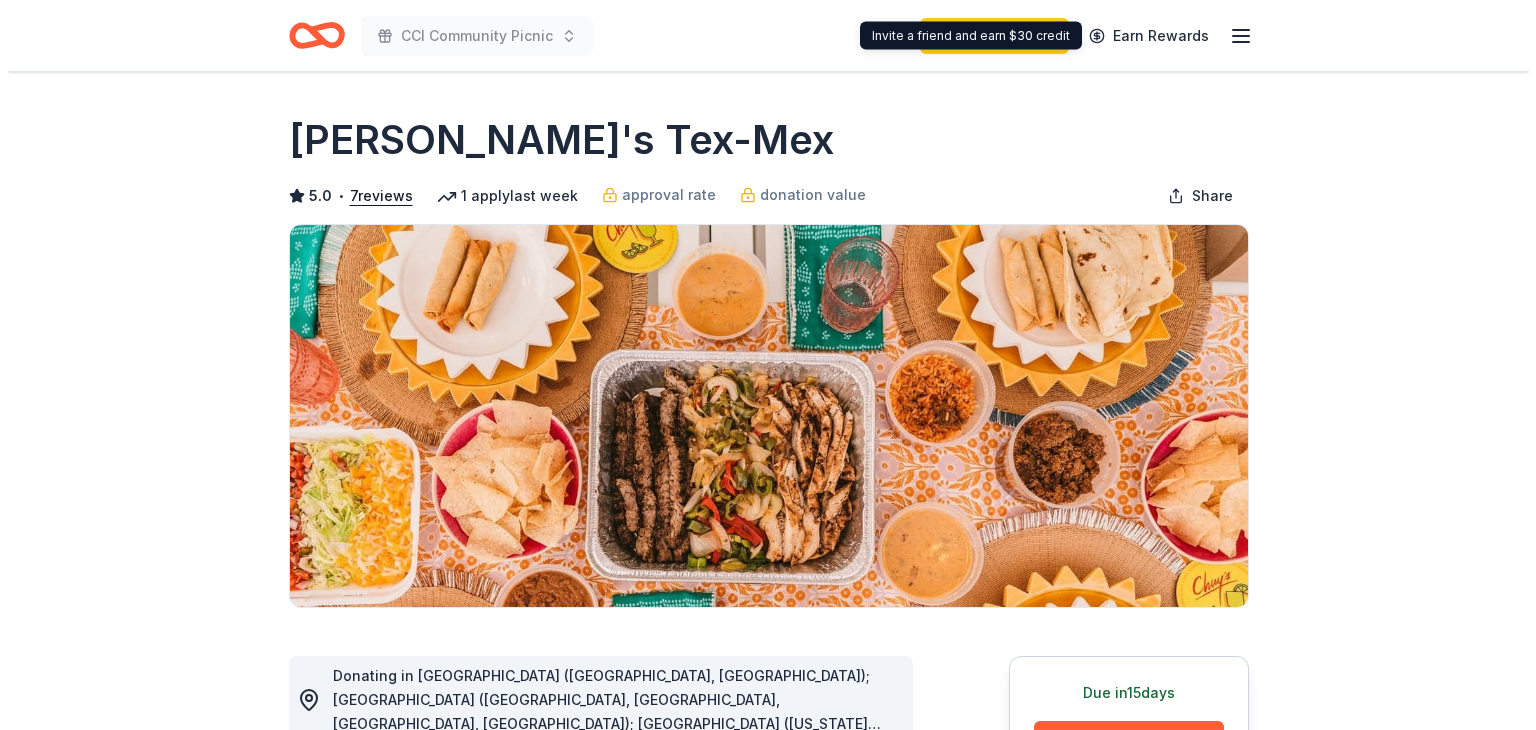 scroll, scrollTop: 0, scrollLeft: 0, axis: both 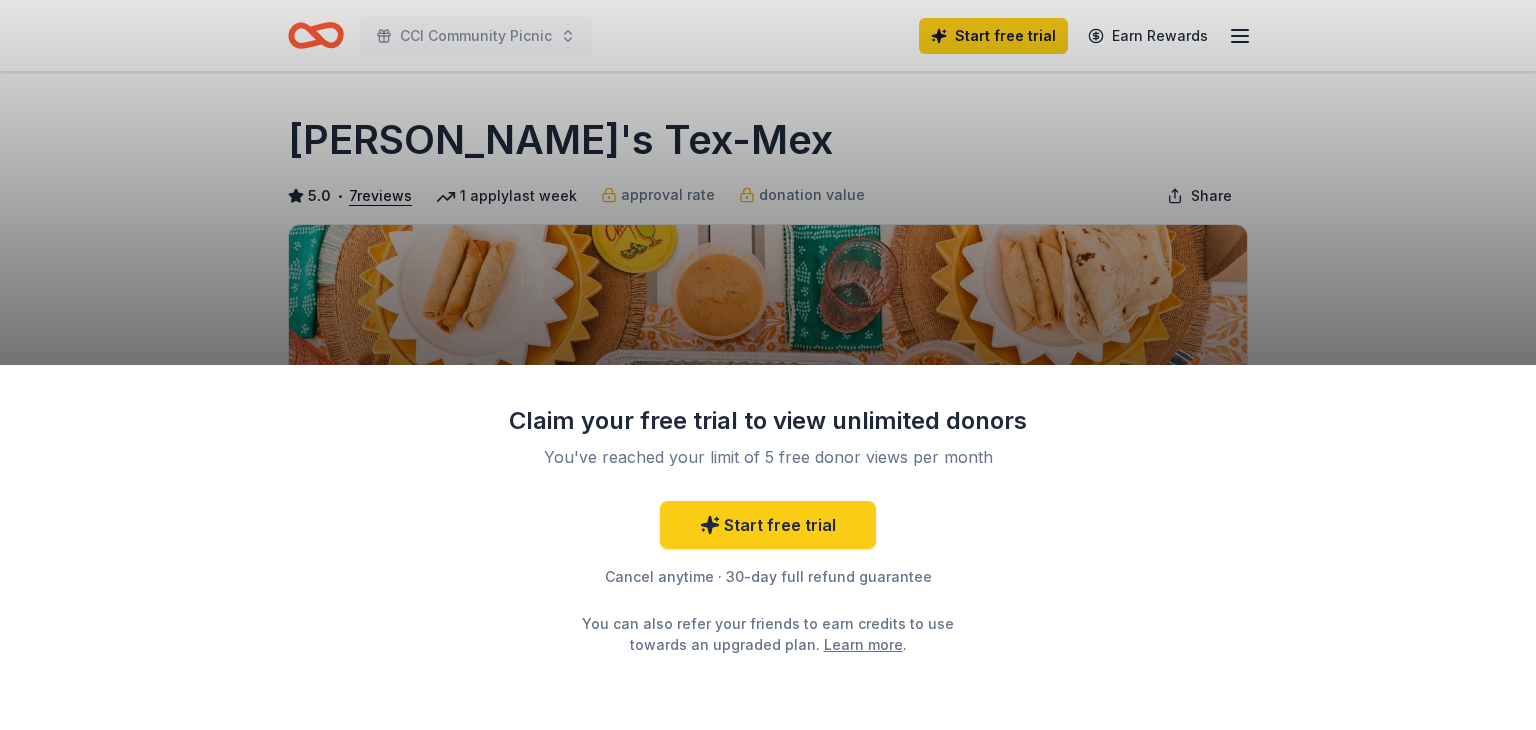click on "Claim your free trial to view unlimited donors You've reached your limit of 5 free donor views per month Start free  trial Cancel anytime · 30-day full refund guarantee You can also refer your friends to earn credits to use towards an upgraded plan.   Learn more ." at bounding box center [768, 365] 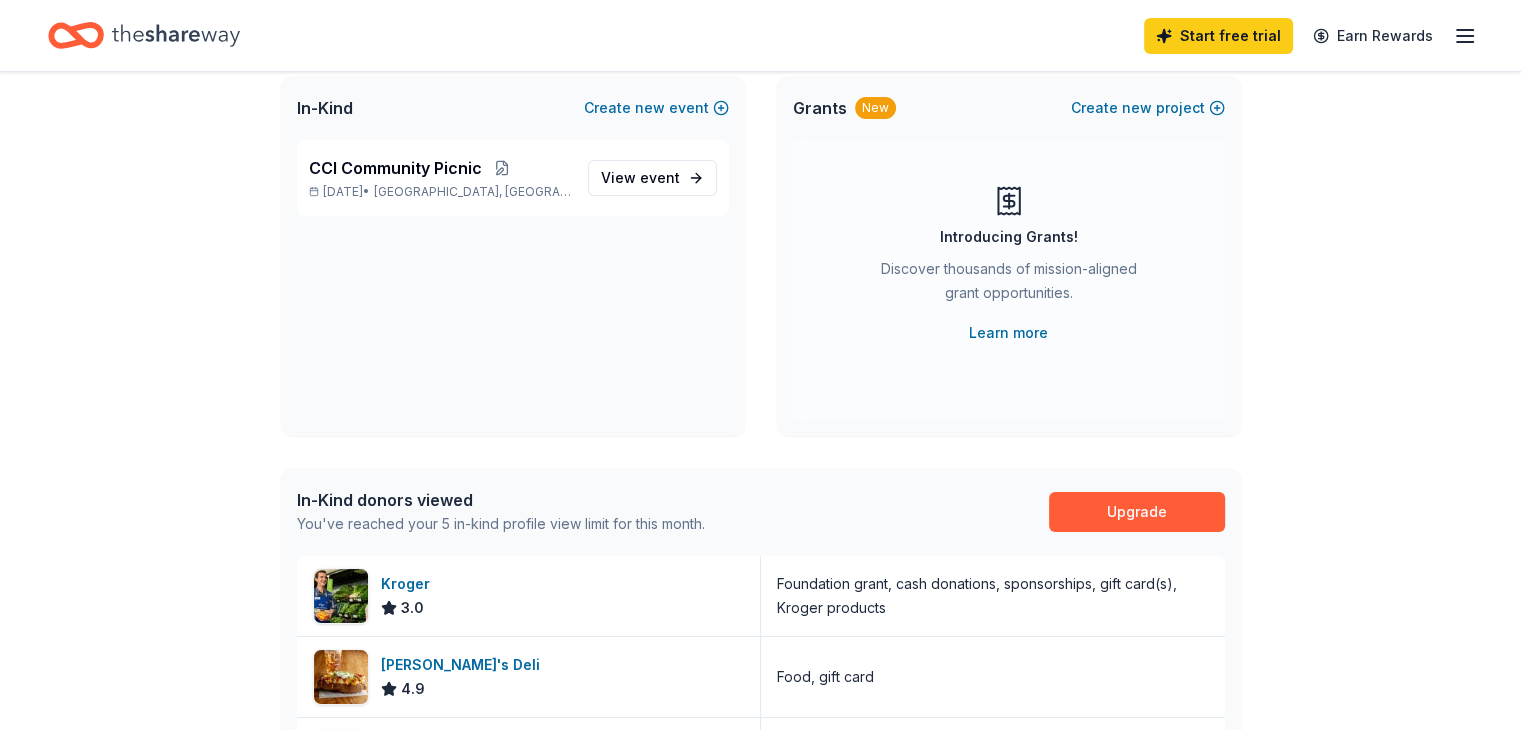 scroll, scrollTop: 124, scrollLeft: 0, axis: vertical 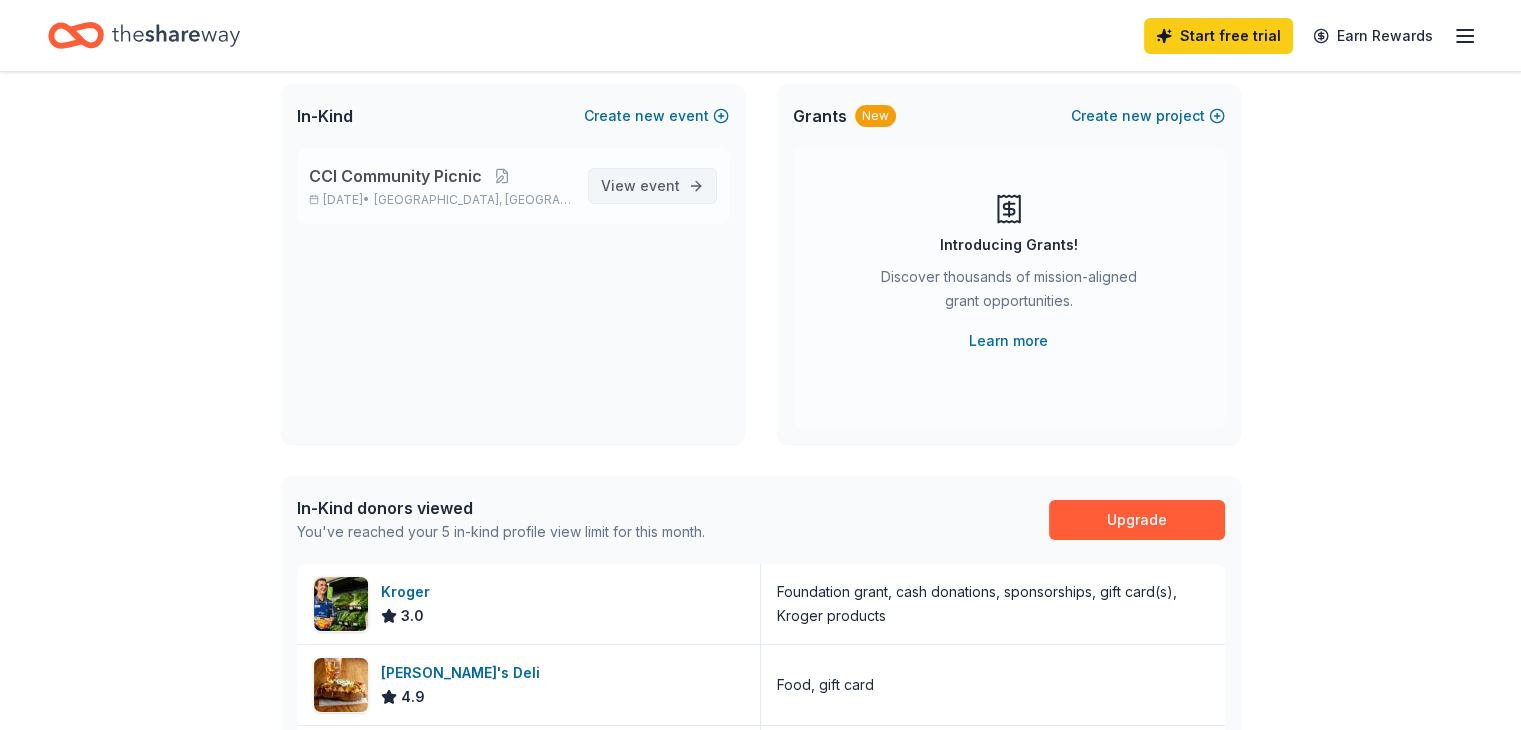 click on "event" at bounding box center [660, 185] 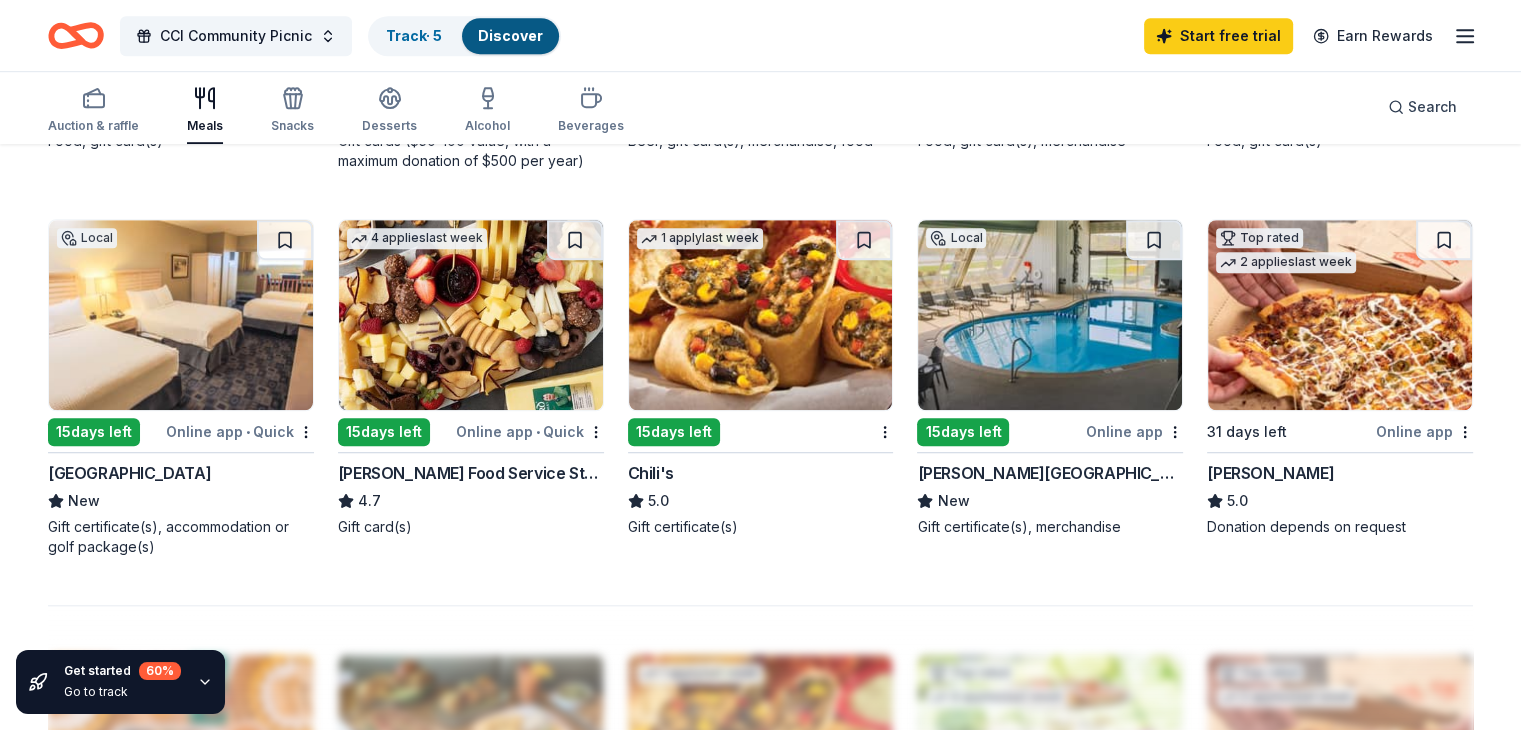 scroll, scrollTop: 1268, scrollLeft: 0, axis: vertical 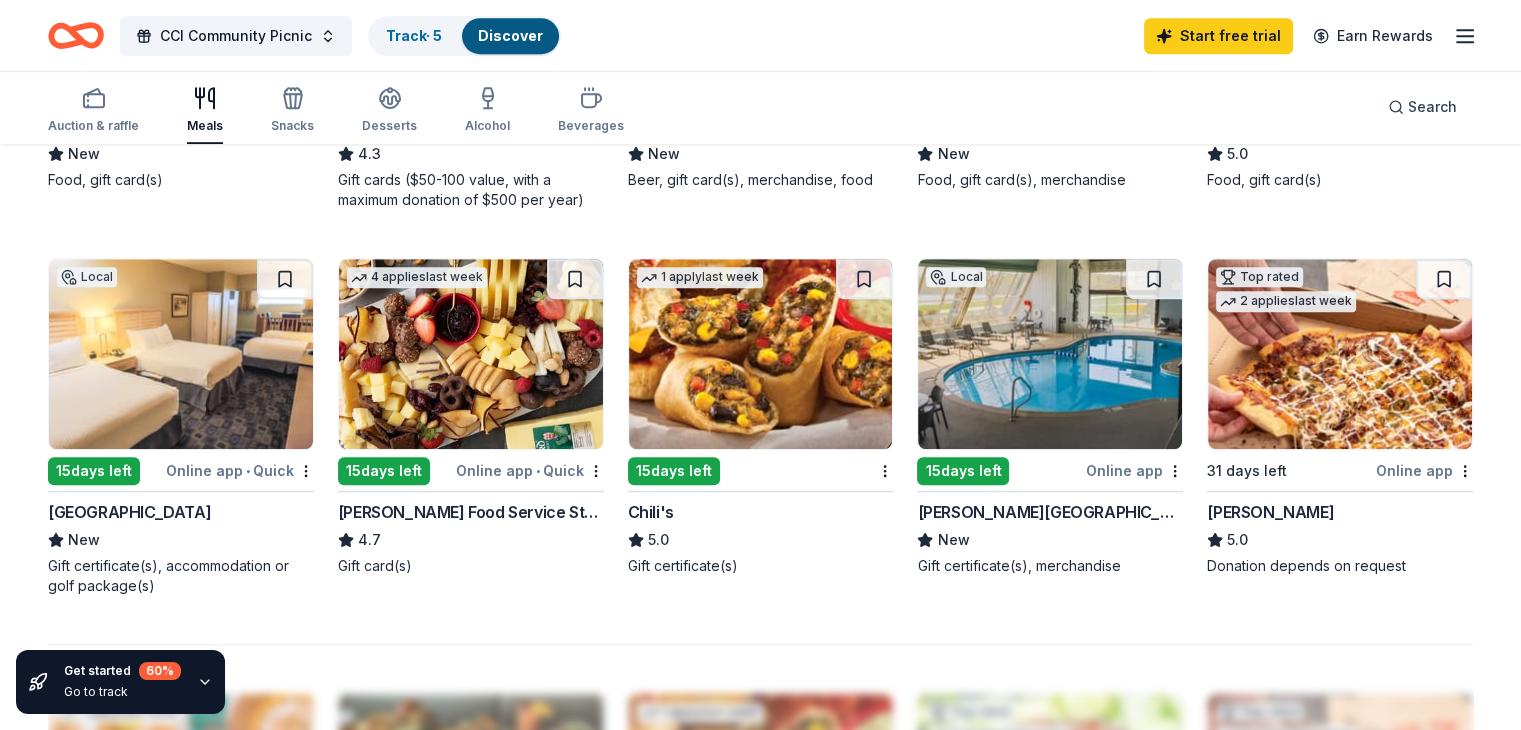 click at bounding box center [471, 354] 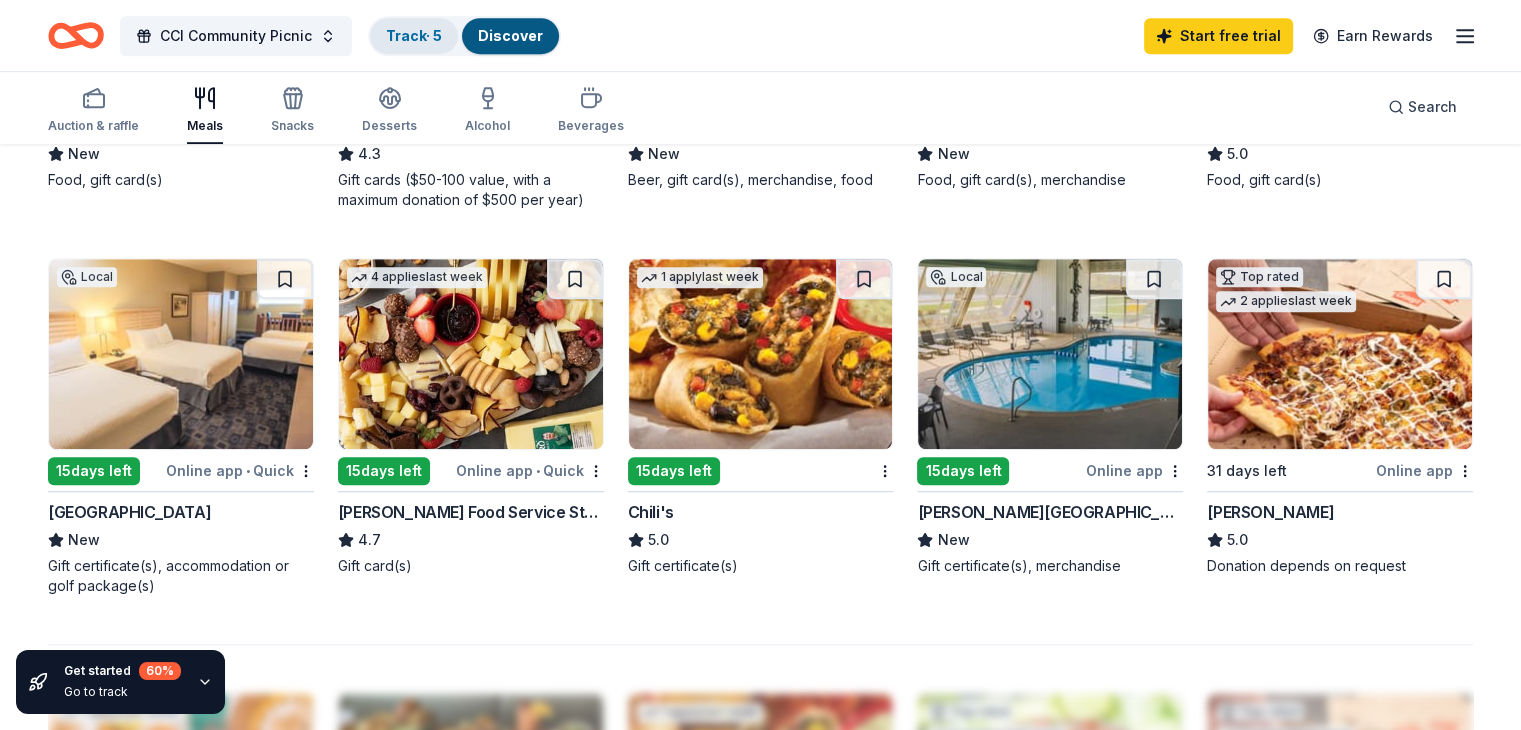 click on "Track  · 5" at bounding box center (414, 35) 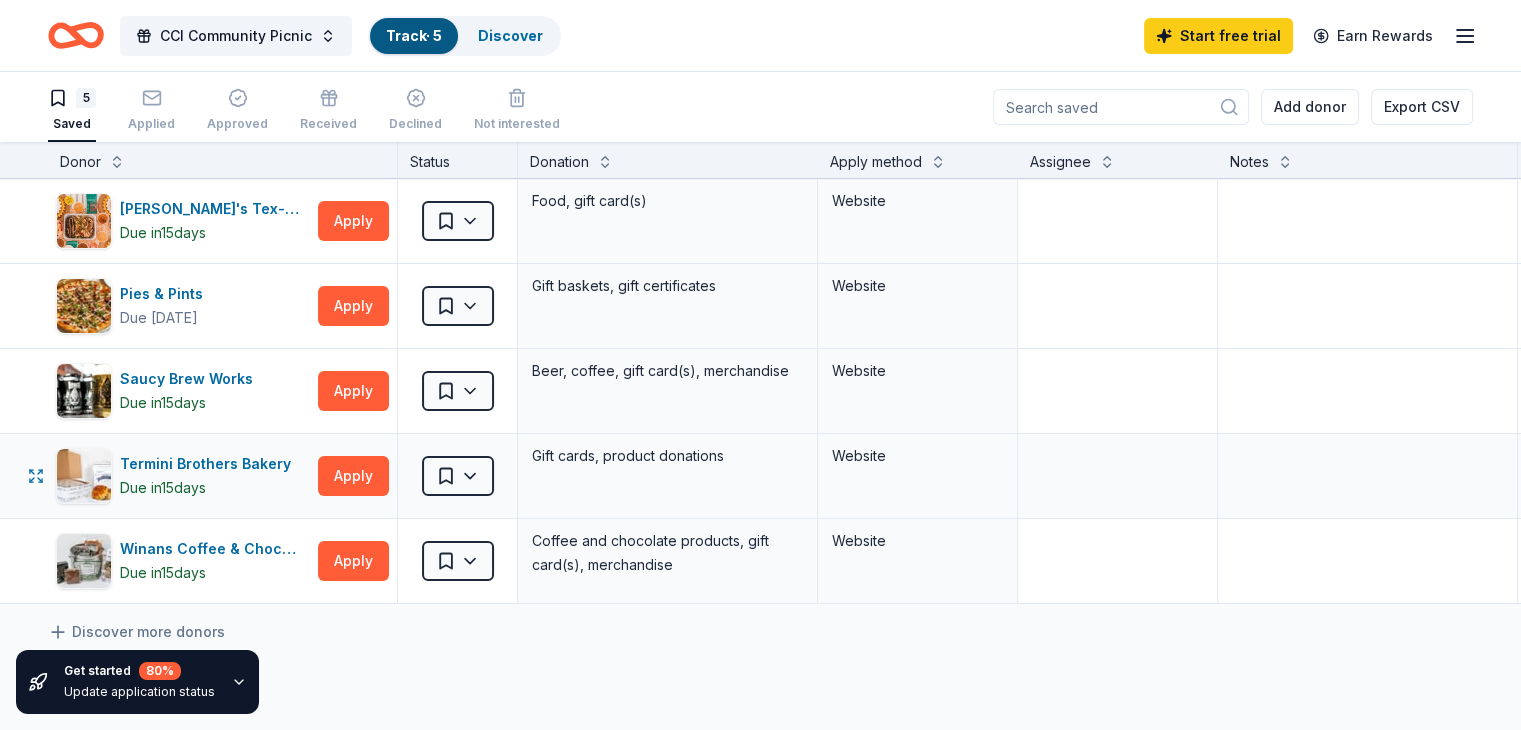 scroll, scrollTop: 0, scrollLeft: 0, axis: both 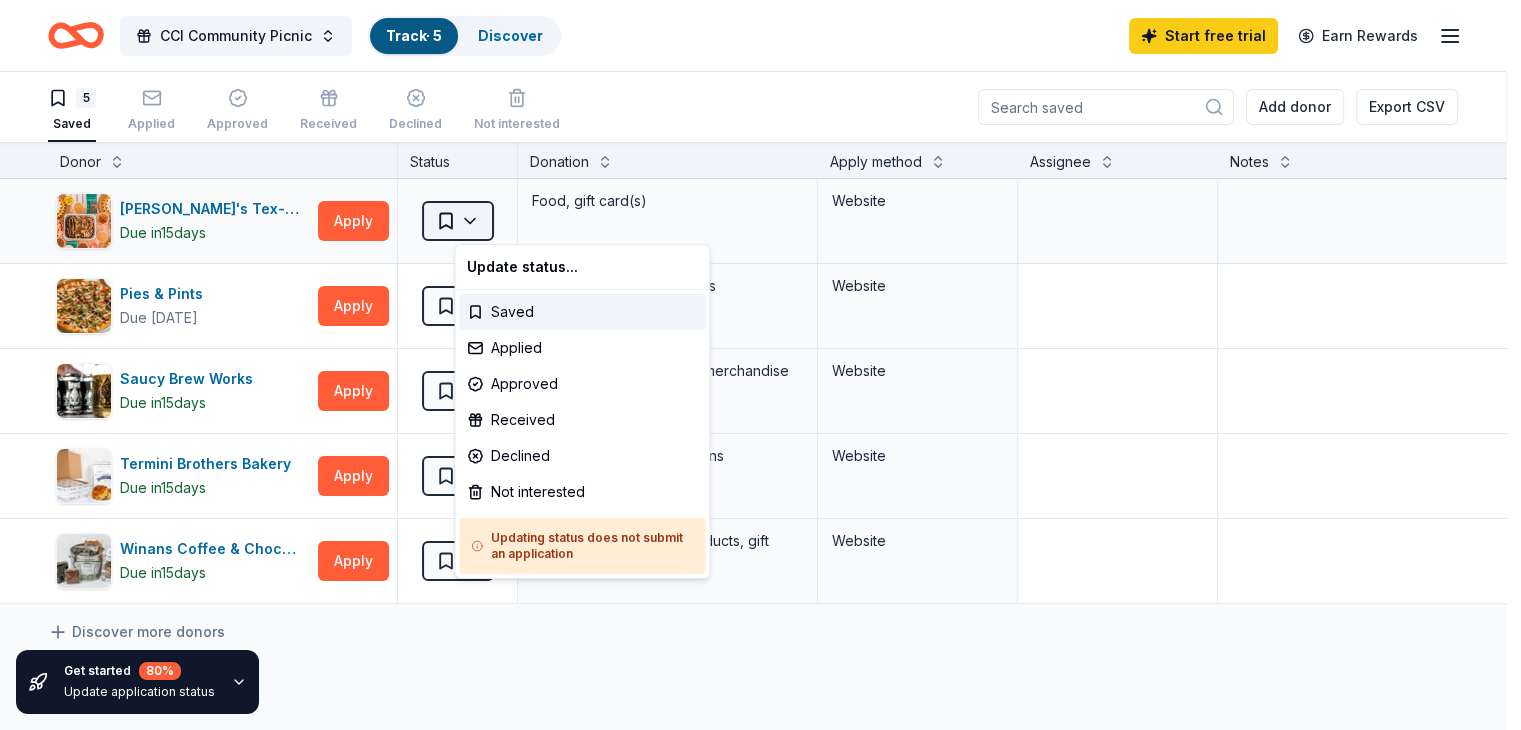 click on "CCI Community Picnic Track  · 5 Discover Start free  trial Earn Rewards 5 Saved Applied Approved Received Declined Not interested Add donor Export CSV Get started 80 % Update application status Donor Status Donation Apply method Assignee Notes Chuy's Tex-Mex Due in  15  days Apply Saved Food, gift card(s) Website Pies & Pints Due in 24 days Apply Saved Gift baskets, gift certificates Website Saucy Brew Works Due in  15  days Apply Saved Beer, coffee, gift card(s), merchandise Website Termini Brothers Bakery Due in  15  days Apply Saved Gift cards, product donations Website Winans Coffee & Chocolate Due in  15  days Apply Saved Coffee and chocolate products, gift card(s), merchandise Website   Discover more donors Saved Update status... Saved Applied Approved Received Declined Not interested Updating status does not submit an application" at bounding box center [760, 365] 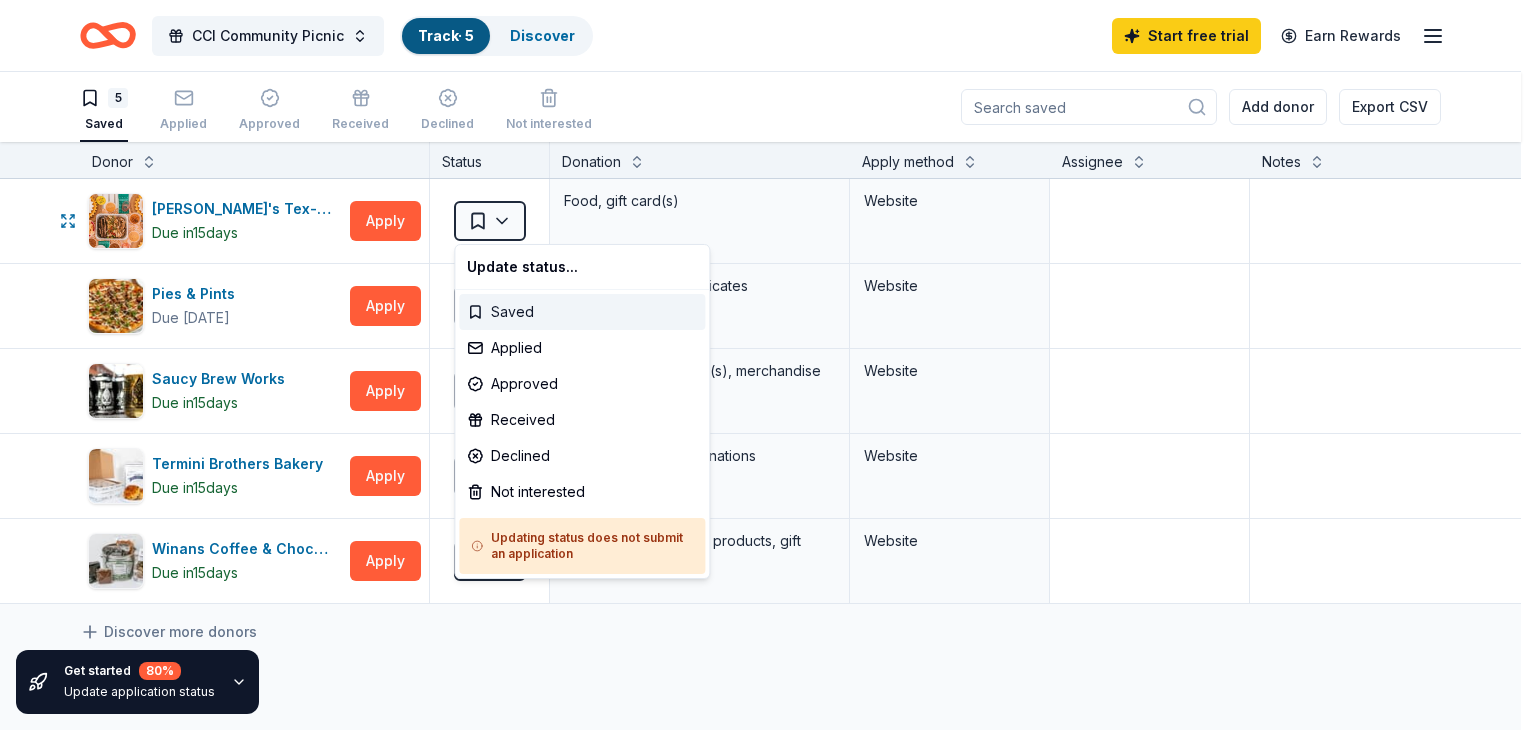 click on "Saved" at bounding box center [582, 312] 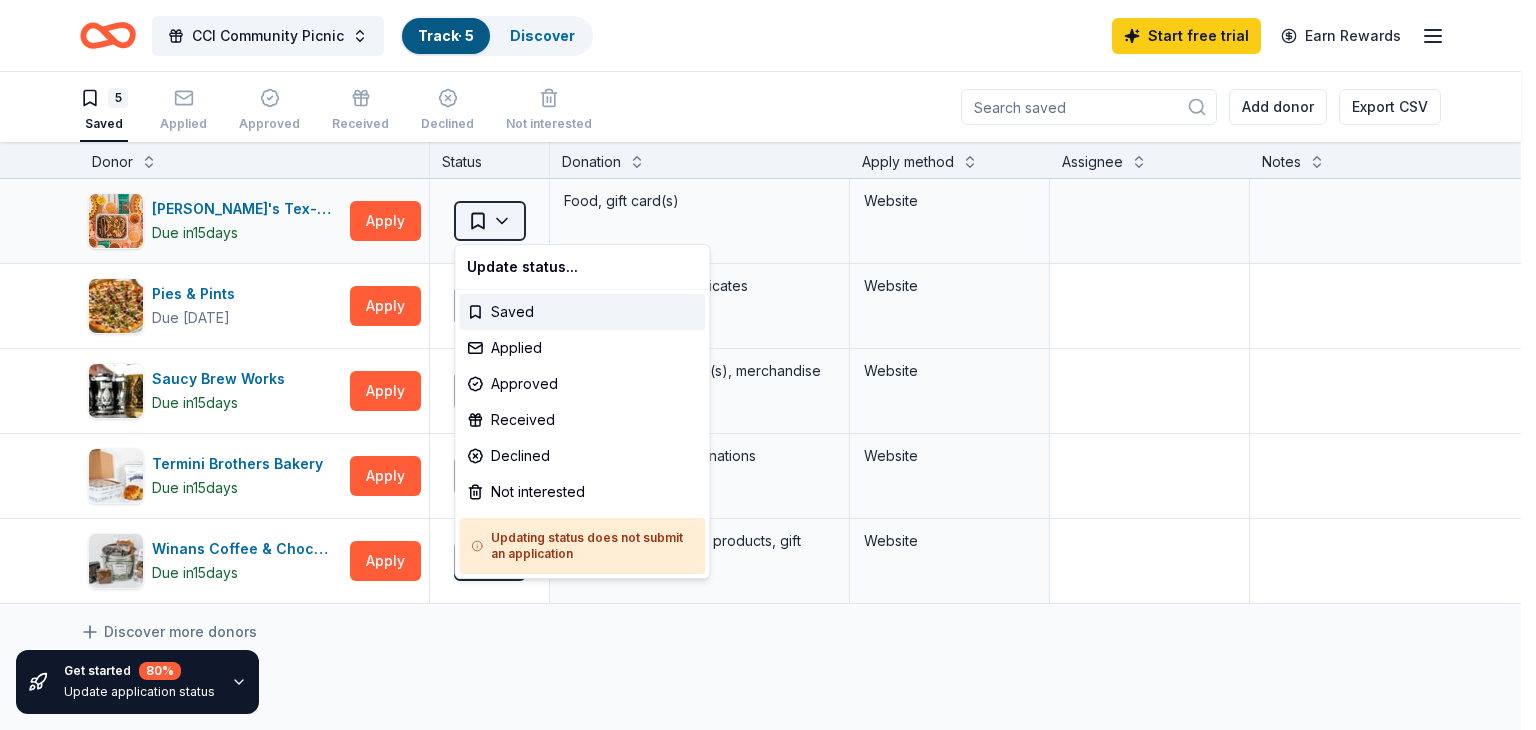 click on "CCI Community Picnic Track  · 5 Discover Start free  trial Earn Rewards 5 Saved Applied Approved Received Declined Not interested Add donor Export CSV Get started 80 % Update application status Donor Status Donation Apply method Assignee Notes Chuy's Tex-Mex Due in  15  days Apply Saved Food, gift card(s) Website Pies & Pints Due in 24 days Apply Saved Gift baskets, gift certificates Website Saucy Brew Works Due in  15  days Apply Saved Beer, coffee, gift card(s), merchandise Website Termini Brothers Bakery Due in  15  days Apply Saved Gift cards, product donations Website Winans Coffee & Chocolate Due in  15  days Apply Saved Coffee and chocolate products, gift card(s), merchandise Website   Discover more donors Saved Update status... Saved Applied Approved Received Declined Not interested Updating status does not submit an application" at bounding box center [768, 365] 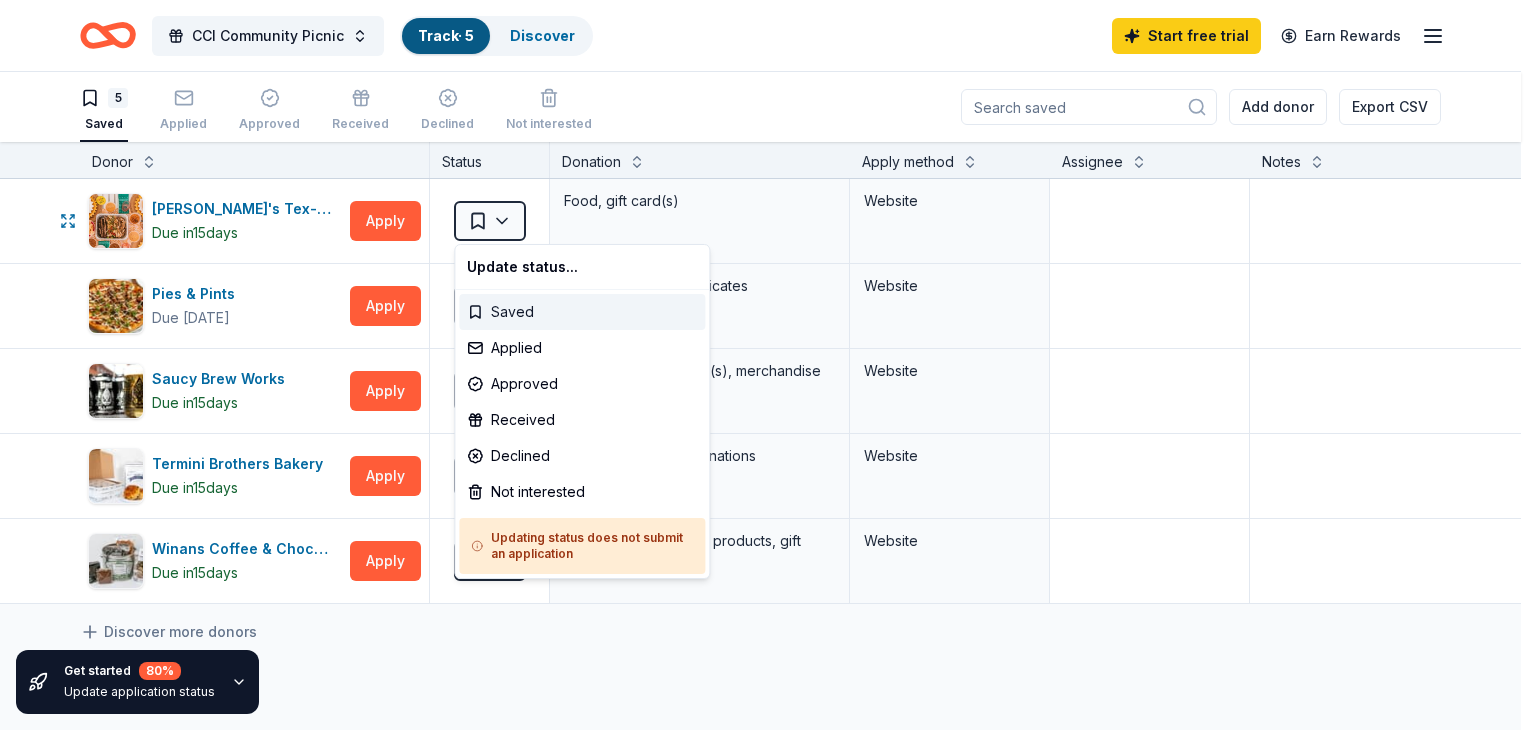 click on "Saved" at bounding box center [582, 312] 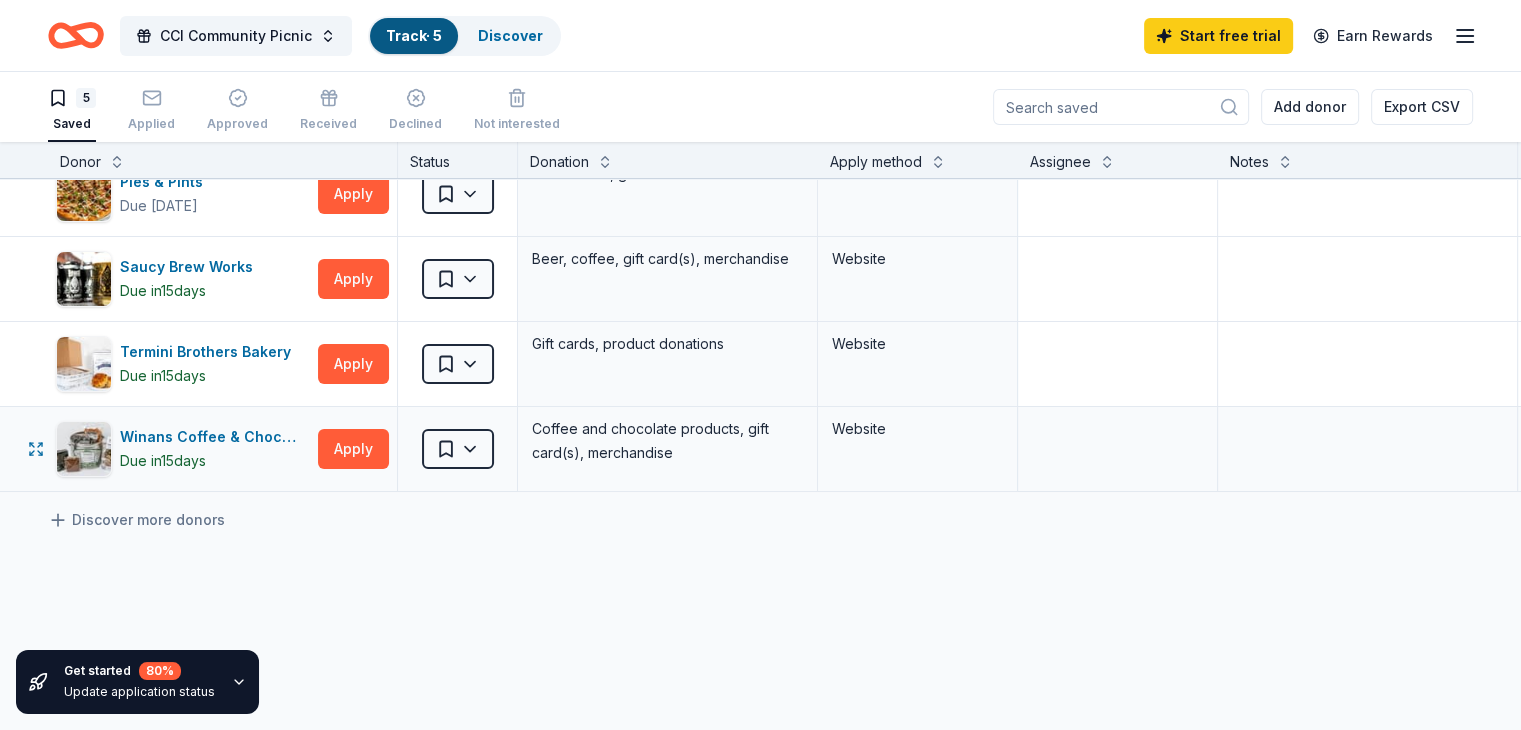 scroll, scrollTop: 107, scrollLeft: 0, axis: vertical 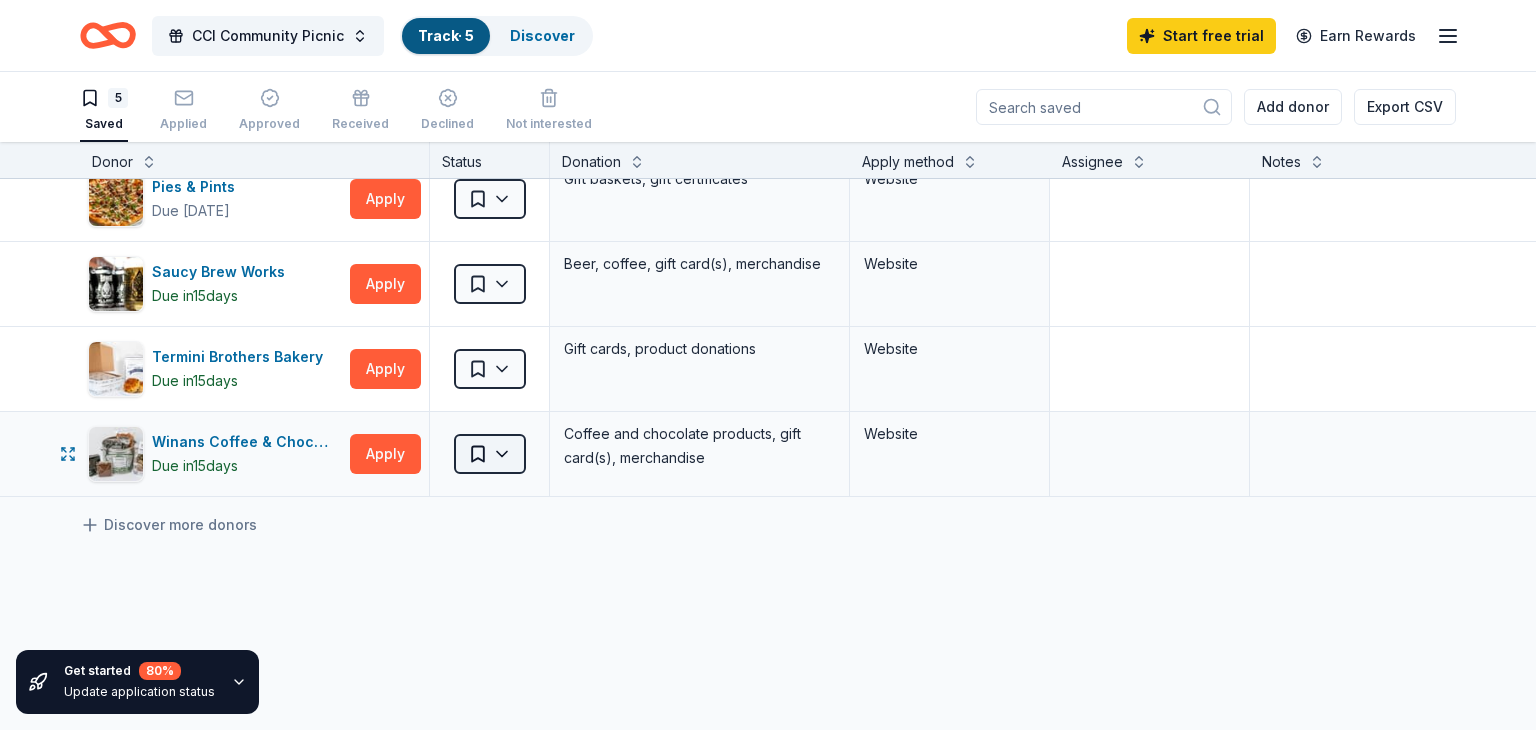 click on "CCI Community Picnic Track  · 5 Discover Start free  trial Earn Rewards 5 Saved Applied Approved Received Declined Not interested Add donor Export CSV Get started 80 % Update application status Donor Status Donation Apply method Assignee Notes Chuy's Tex-Mex Due in  15  days Apply Saved Food, gift card(s) Website Pies & Pints Due in 24 days Apply Saved Gift baskets, gift certificates Website Saucy Brew Works Due in  15  days Apply Saved Beer, coffee, gift card(s), merchandise Website Termini Brothers Bakery Due in  15  days Apply Saved Gift cards, product donations Website Winans Coffee & Chocolate Due in  15  days Apply Saved Coffee and chocolate products, gift card(s), merchandise Website   Discover more donors Saved" at bounding box center [768, 365] 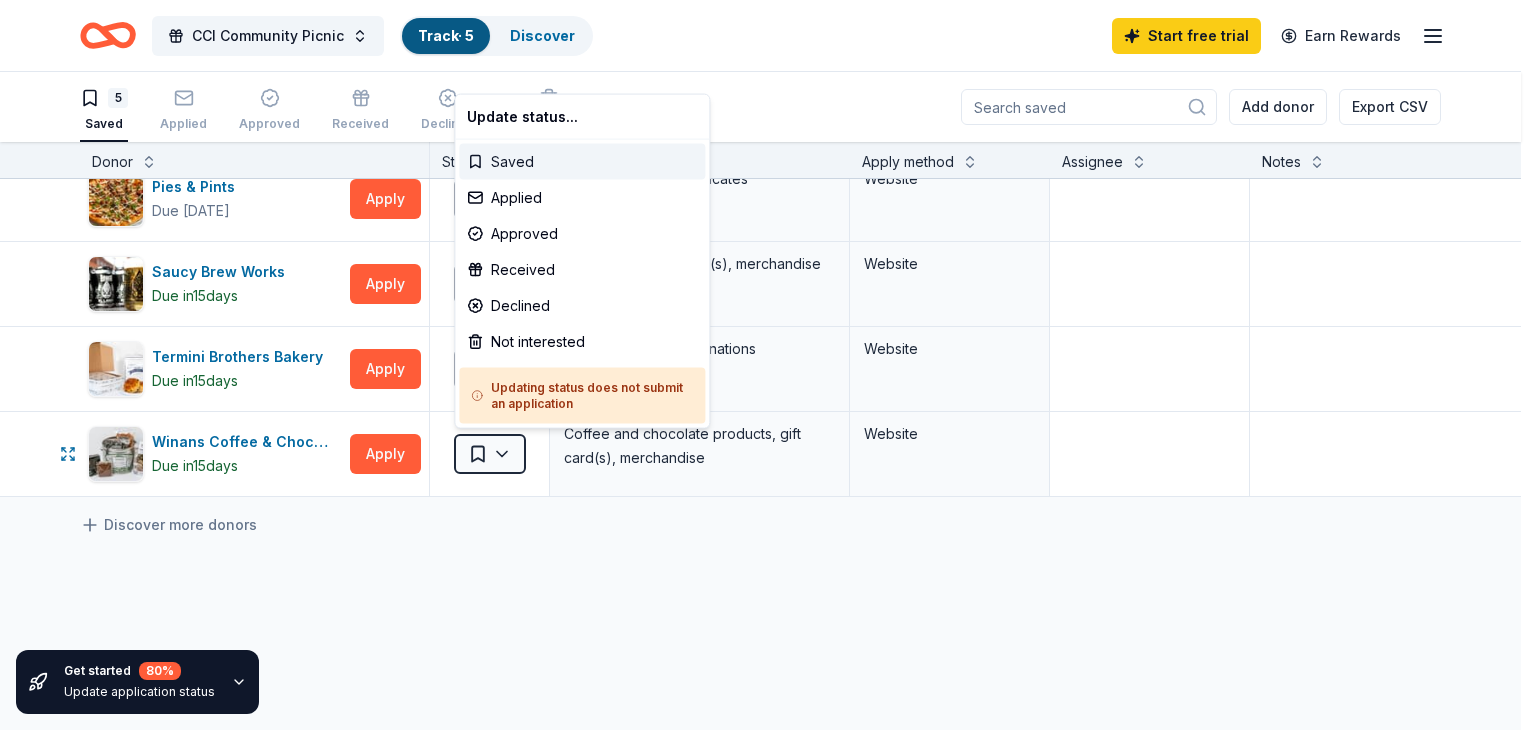 click on "Saved" at bounding box center (582, 162) 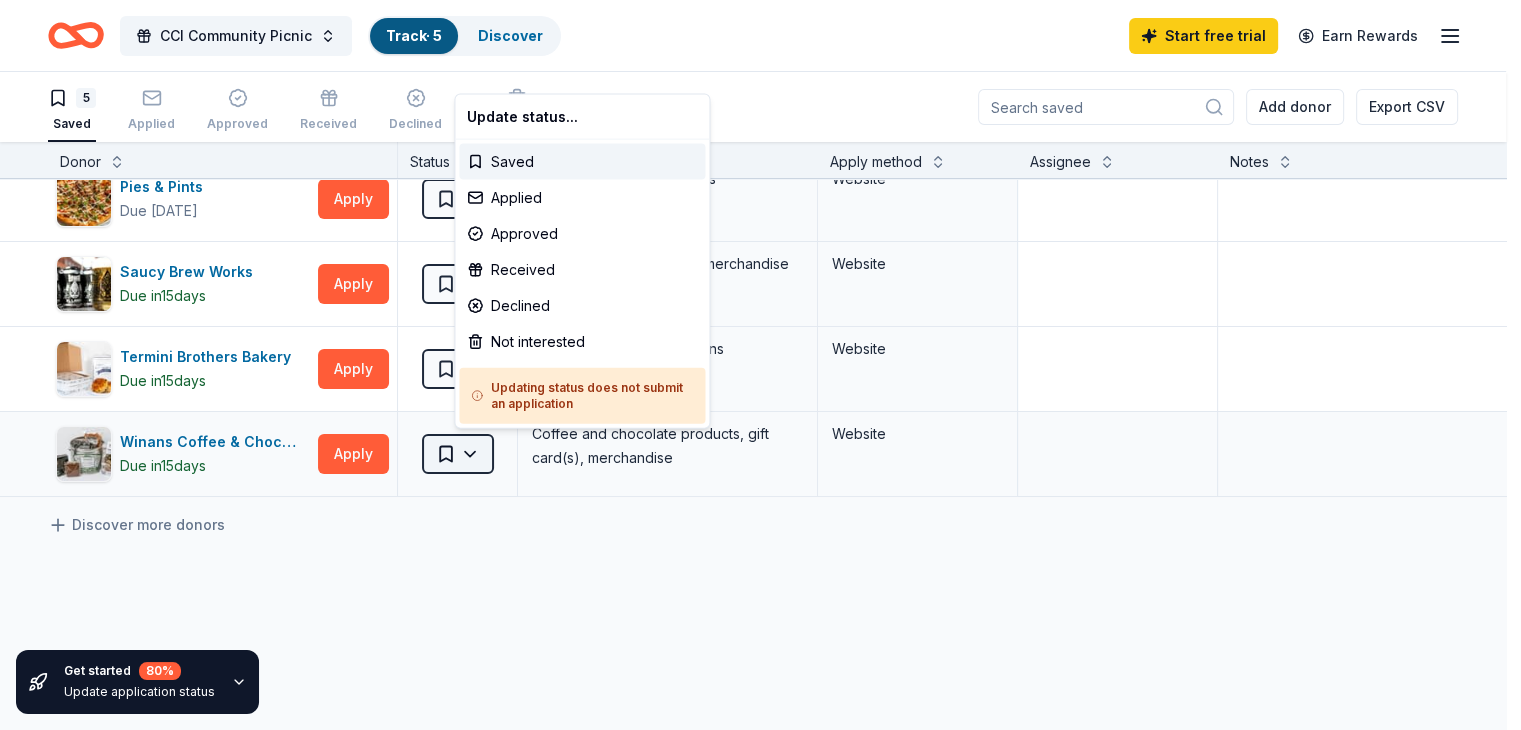 click on "CCI Community Picnic Track  · 5 Discover Start free  trial Earn Rewards 5 Saved Applied Approved Received Declined Not interested Add donor Export CSV Get started 80 % Update application status Donor Status Donation Apply method Assignee Notes Chuy's Tex-Mex Due in  15  days Apply Saved Food, gift card(s) Website Pies & Pints Due in 24 days Apply Saved Gift baskets, gift certificates Website Saucy Brew Works Due in  15  days Apply Saved Beer, coffee, gift card(s), merchandise Website Termini Brothers Bakery Due in  15  days Apply Saved Gift cards, product donations Website Winans Coffee & Chocolate Due in  15  days Apply Saved Coffee and chocolate products, gift card(s), merchandise Website   Discover more donors Saved Update status... Saved Applied Approved Received Declined Not interested Updating status does not submit an application" at bounding box center (760, 365) 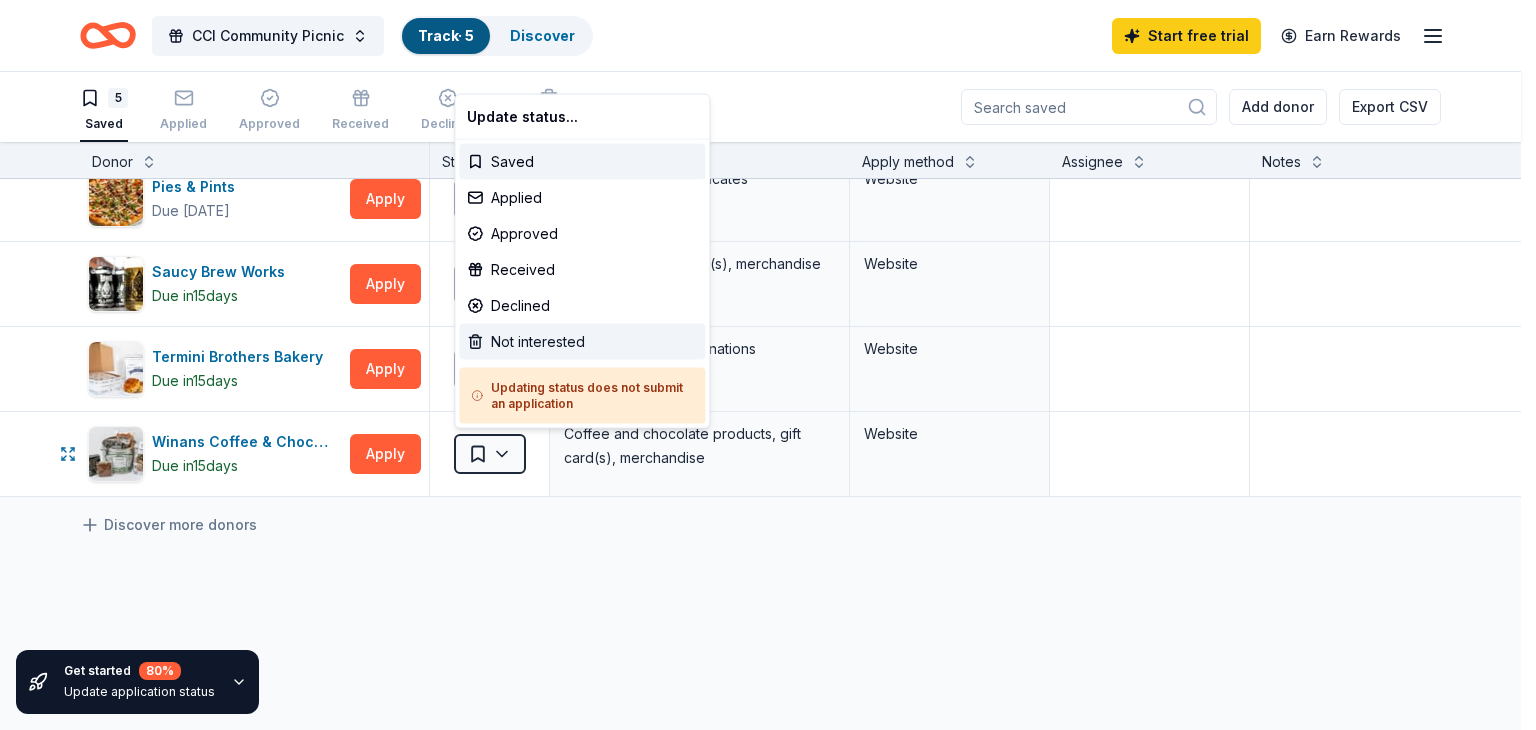 click on "Not interested" at bounding box center (582, 342) 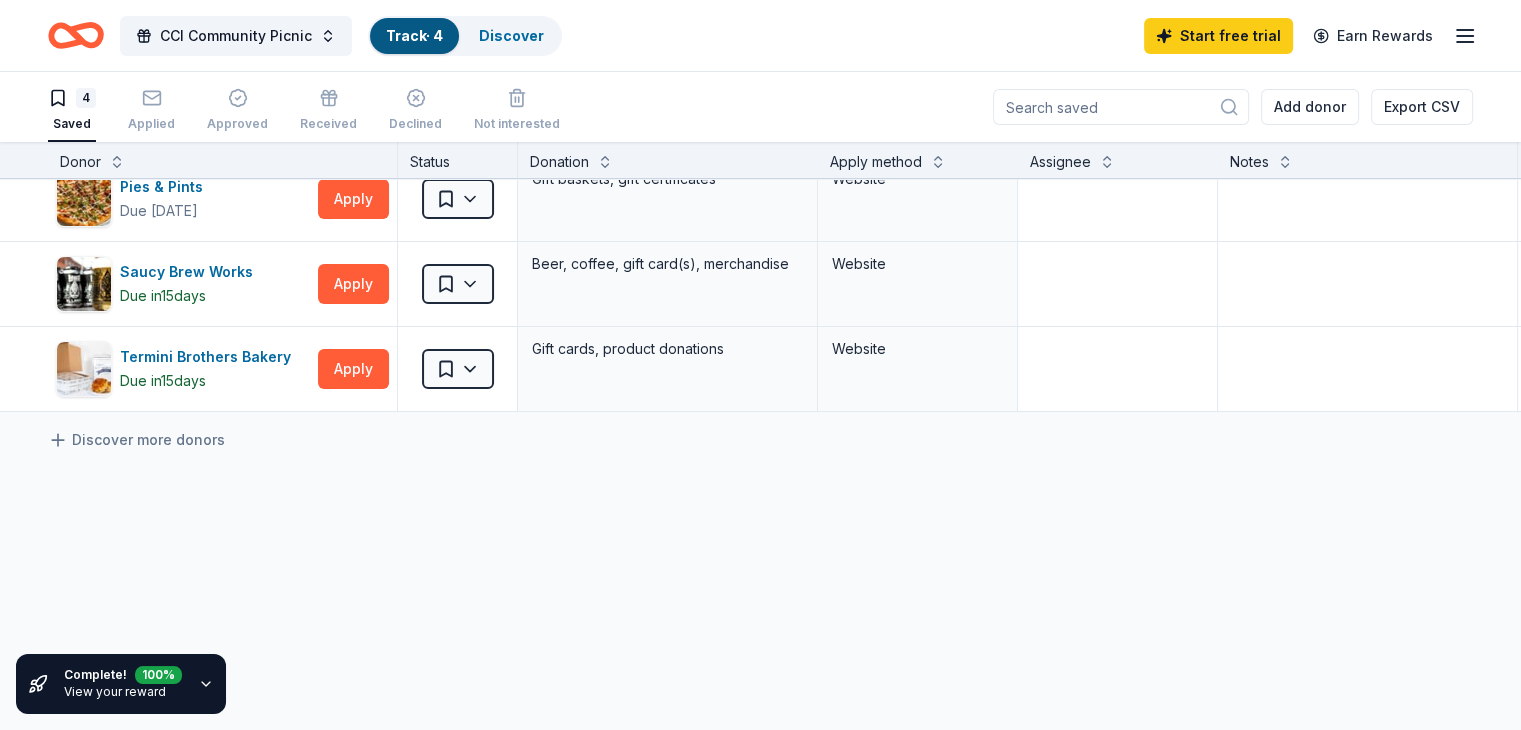 scroll, scrollTop: 0, scrollLeft: 0, axis: both 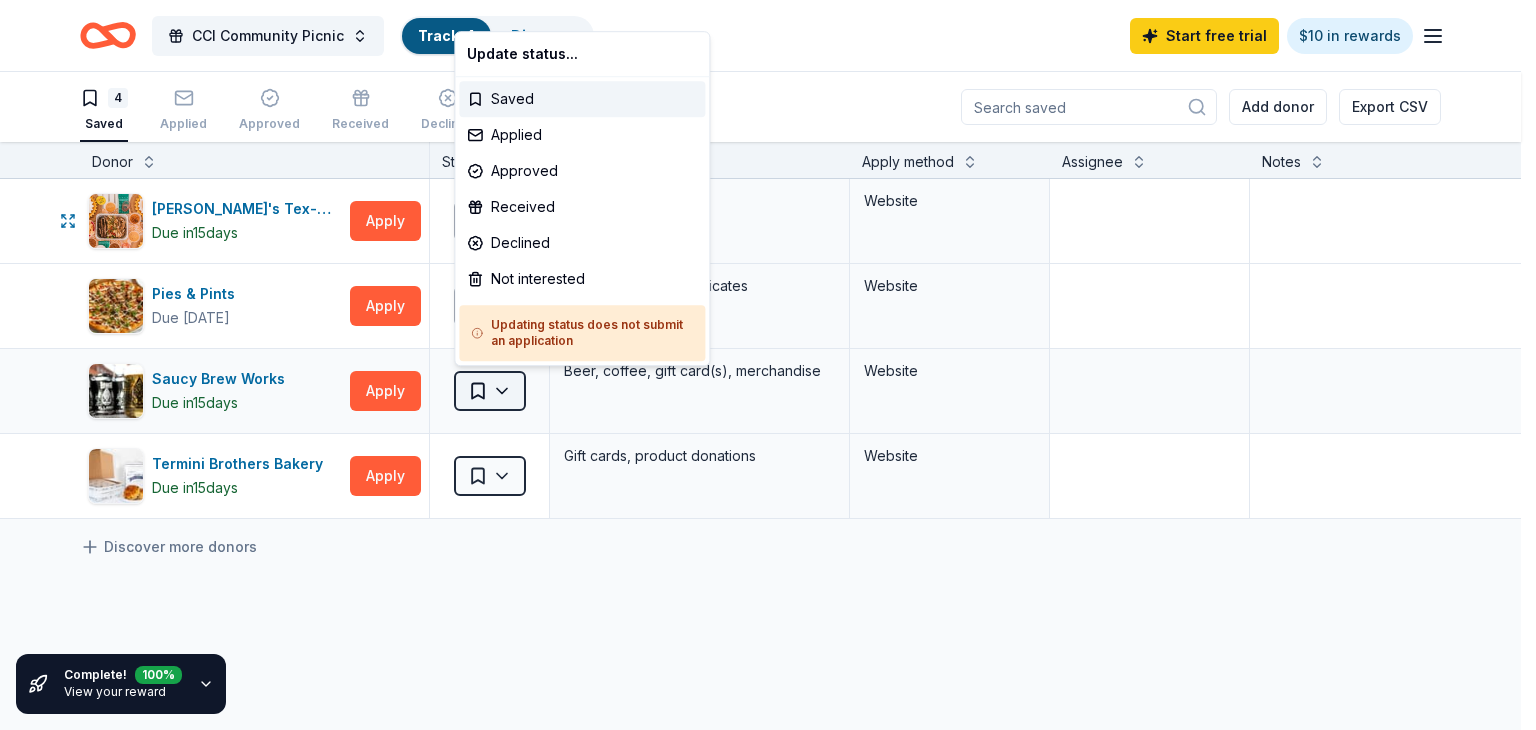 click on "CCI Community Picnic Track  · 4 Discover Start free  trial $10 in rewards 4 Saved Applied Approved Received Declined Not interested Add donor Export CSV Complete! 100 % View your reward Donor Status Donation Apply method Assignee Notes Chuy's Tex-Mex Due in  15  days Apply Saved Food, gift card(s) Website Pies & Pints Due in 24 days Apply Saved Gift baskets, gift certificates Website Saucy Brew Works Due in  15  days Apply Saved Beer, coffee, gift card(s), merchandise Website Termini Brothers Bakery Due in  15  days Apply Saved Gift cards, product donations Website   Discover more donors Saved Update status... Saved Applied Approved Received Declined Not interested Updating status does not submit an application" at bounding box center [768, 365] 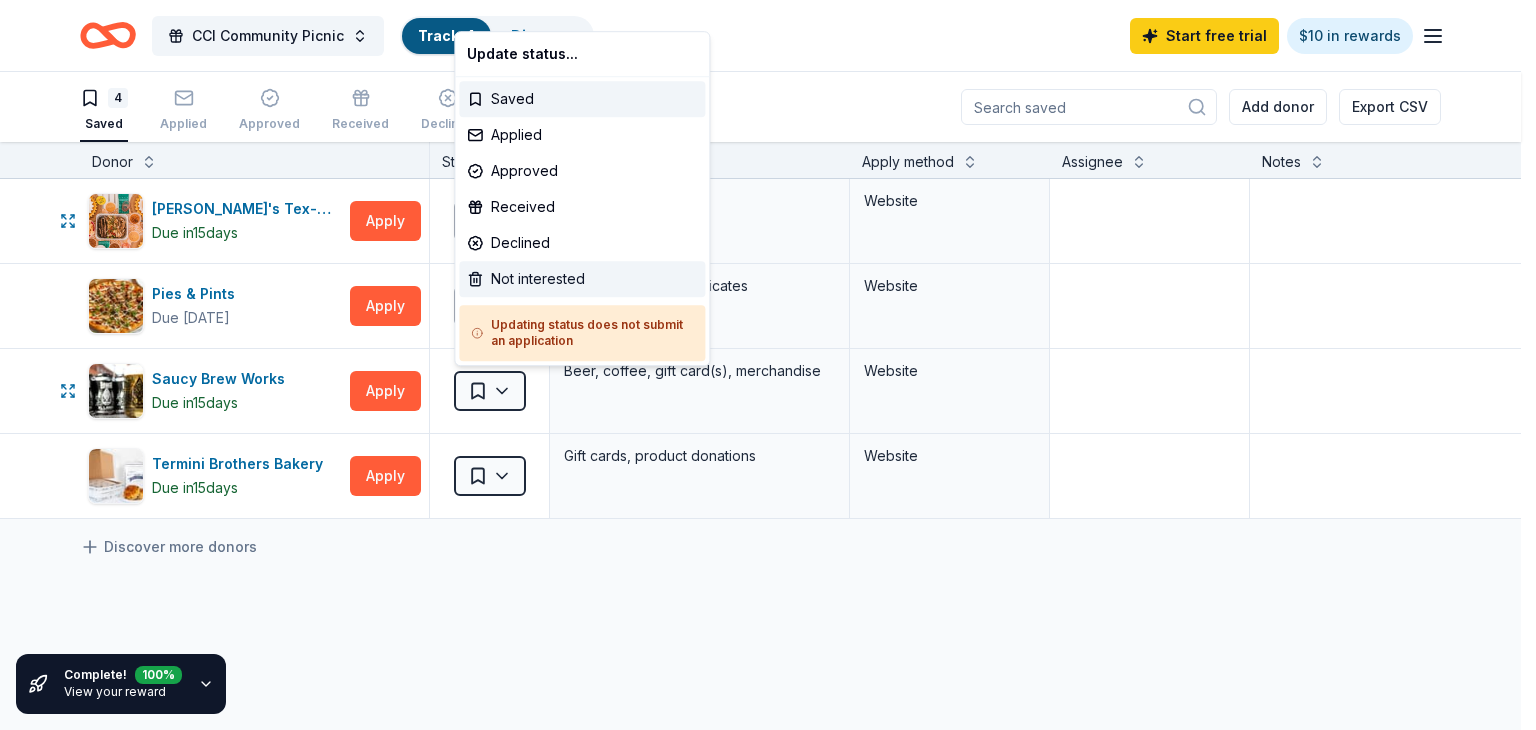 click on "Not interested" at bounding box center (582, 279) 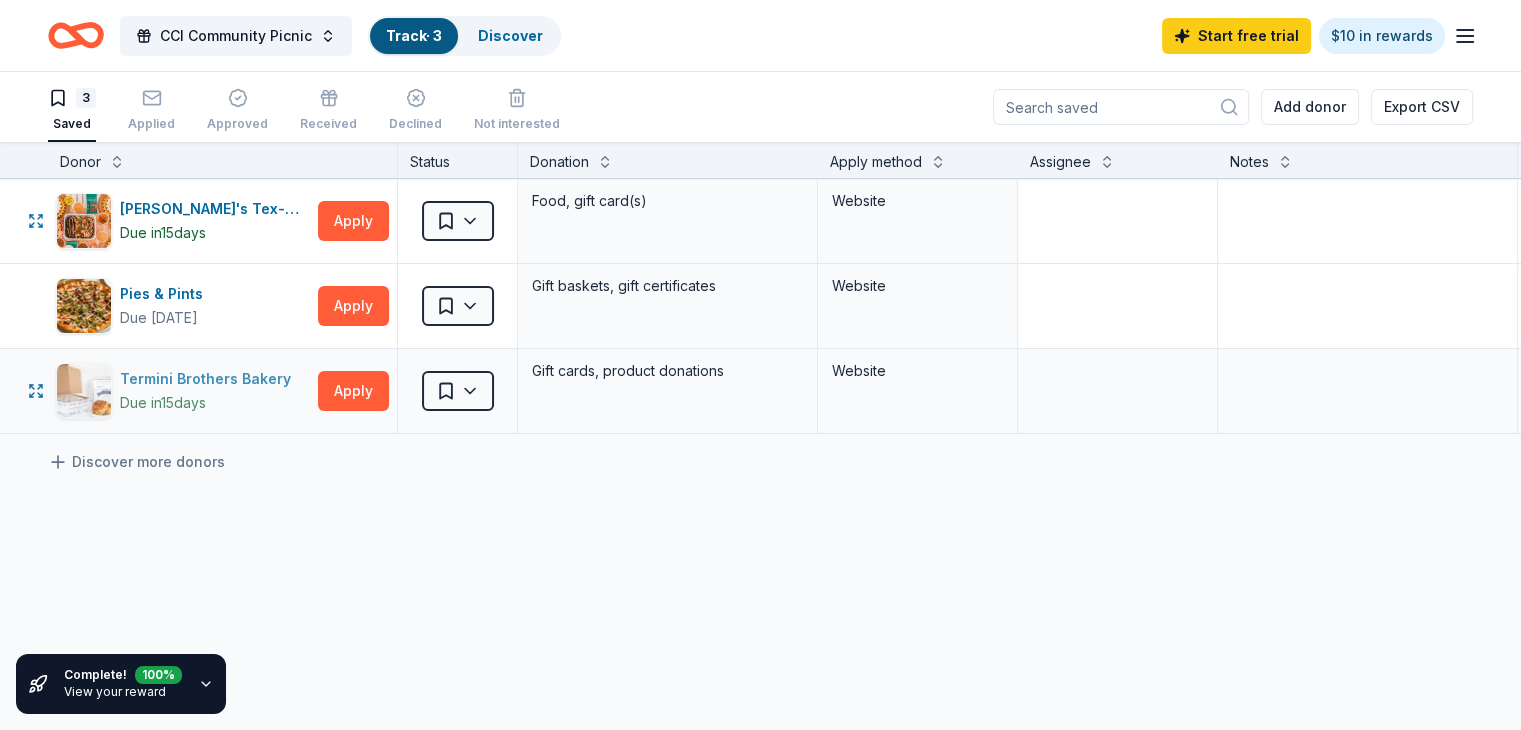click on "Termini Brothers Bakery" at bounding box center [209, 379] 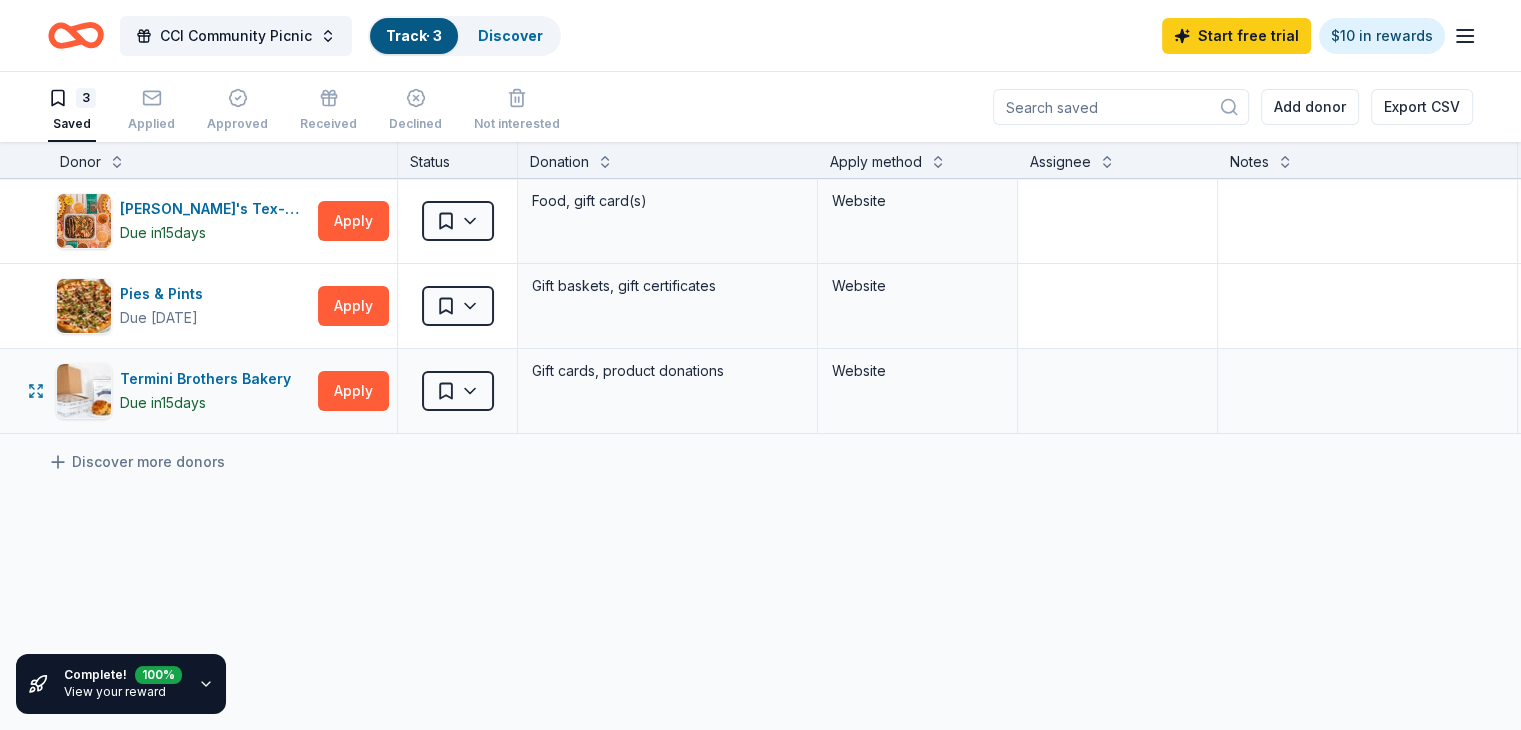 scroll, scrollTop: 0, scrollLeft: 0, axis: both 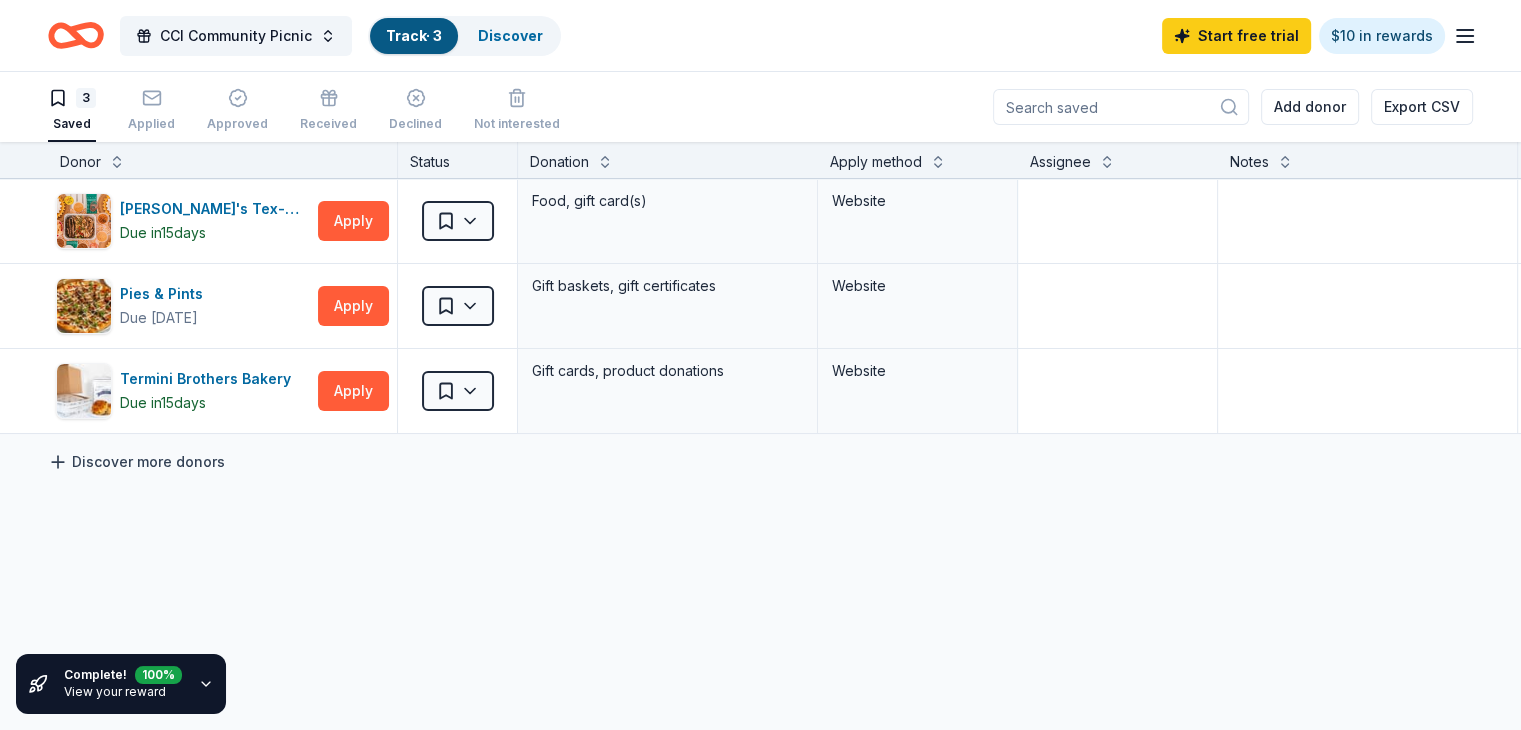 click on "Discover more donors" at bounding box center (136, 462) 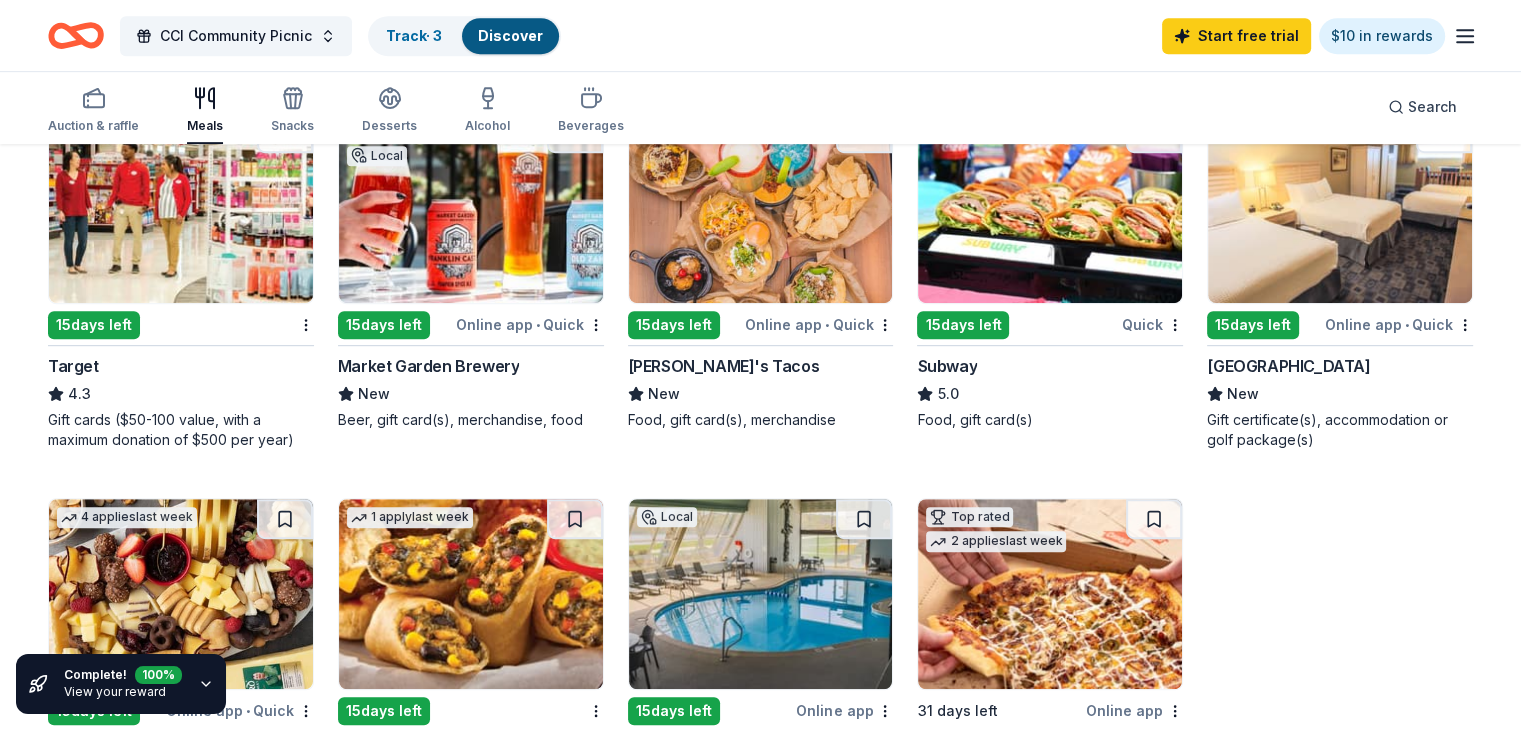 scroll, scrollTop: 1026, scrollLeft: 0, axis: vertical 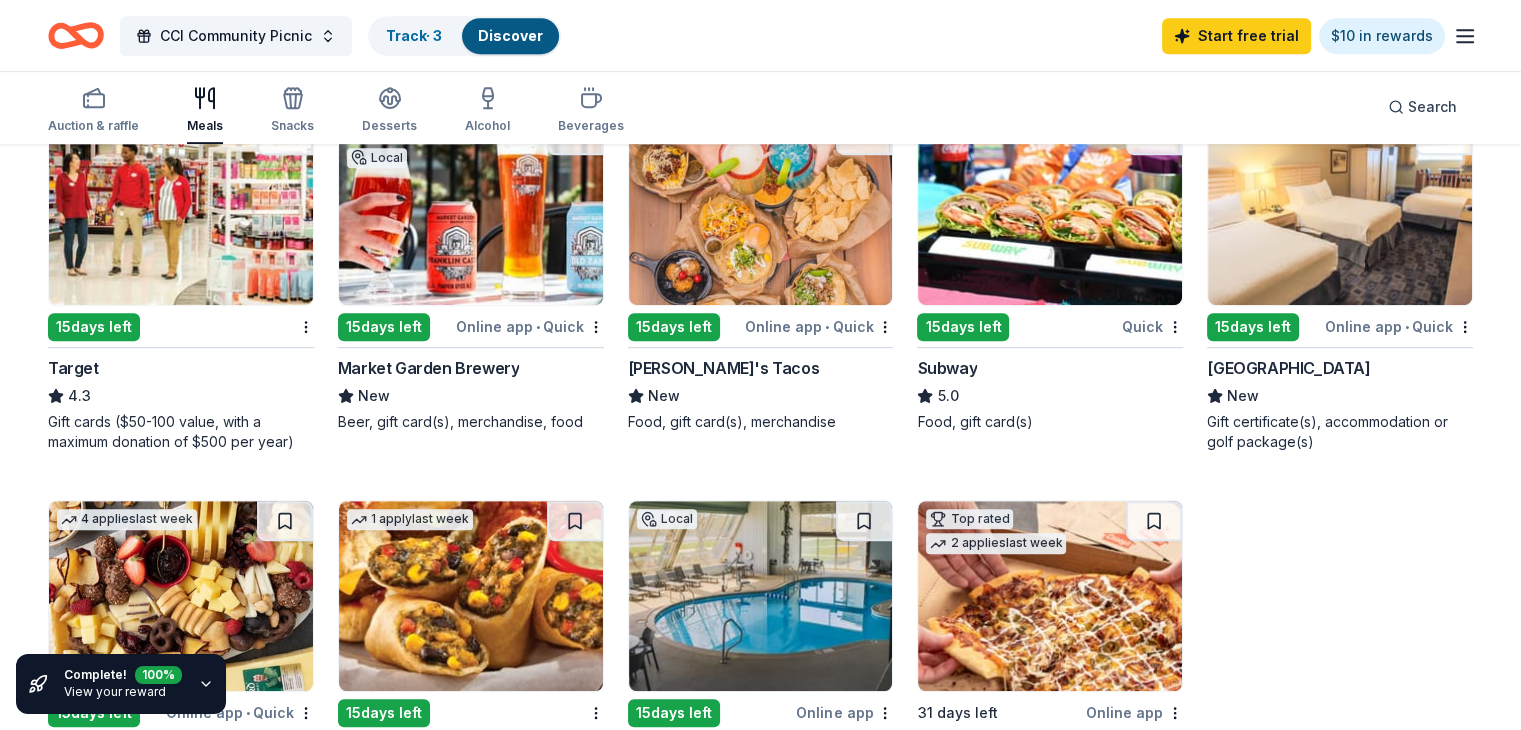 click on "4   applies  last week" at bounding box center [127, 519] 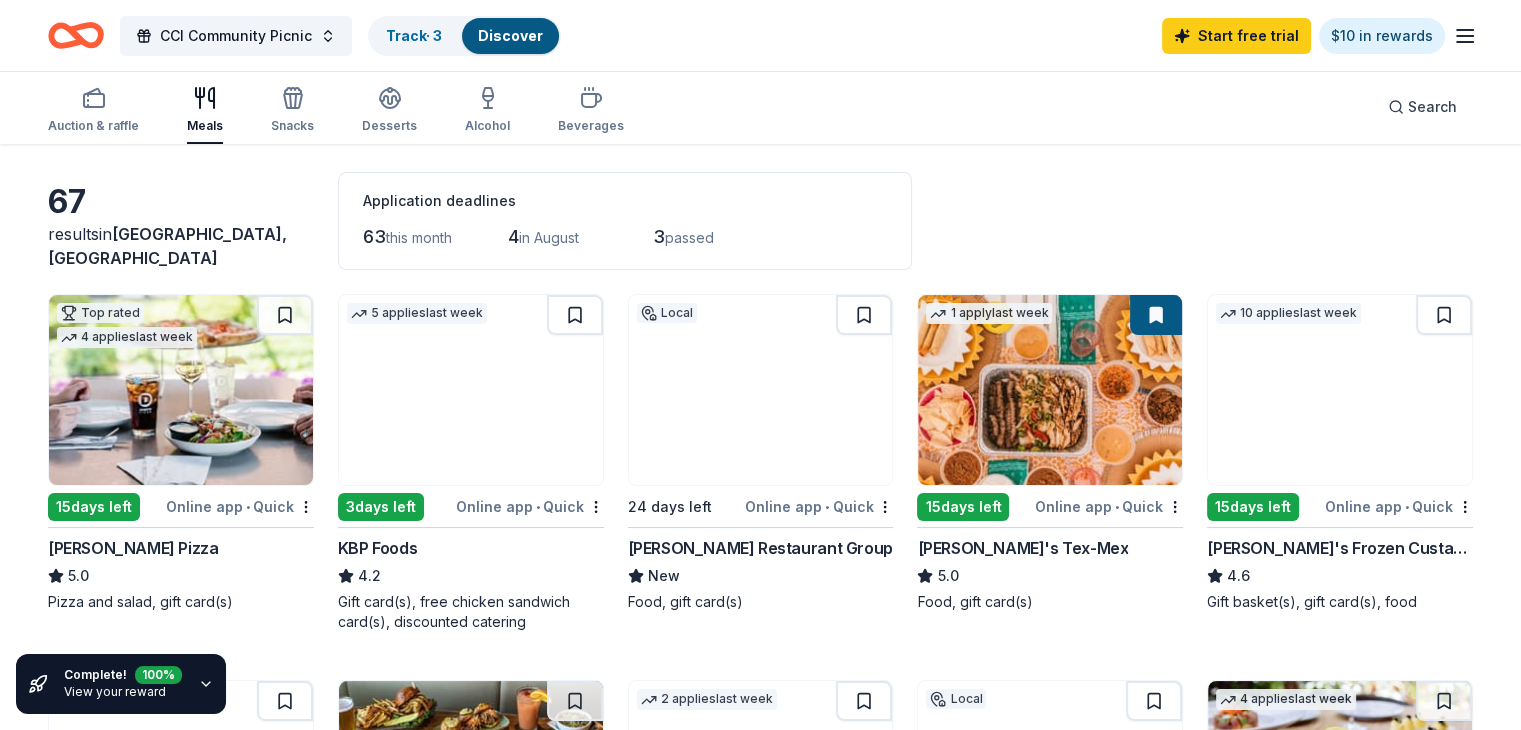 scroll, scrollTop: 72, scrollLeft: 0, axis: vertical 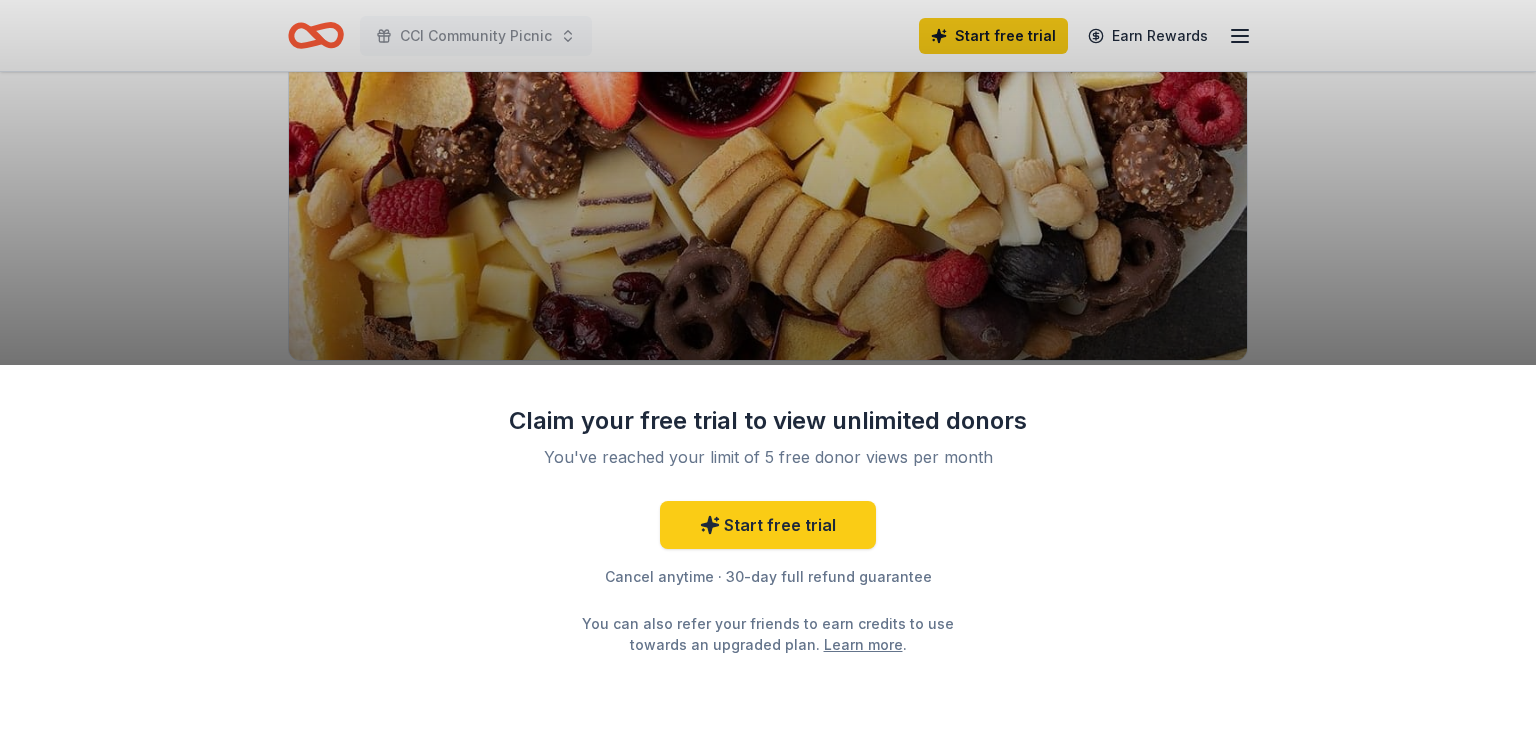 click on "Claim your free trial to view unlimited donors You've reached your limit of 5 free donor views per month Start free  trial Cancel anytime · 30-day full refund guarantee You can also refer your friends to earn credits to use towards an upgraded plan.   Learn more ." at bounding box center (768, 365) 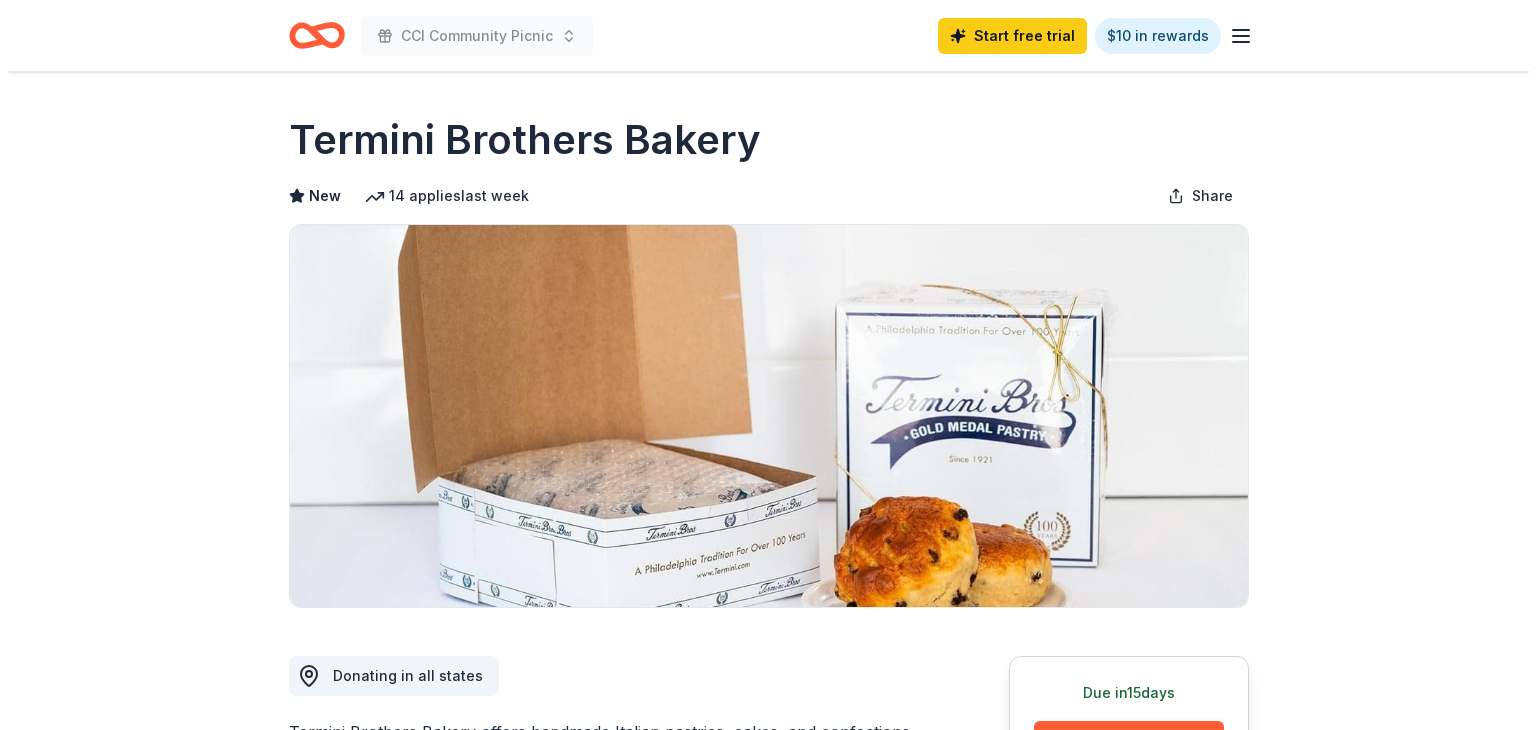 scroll, scrollTop: 0, scrollLeft: 0, axis: both 